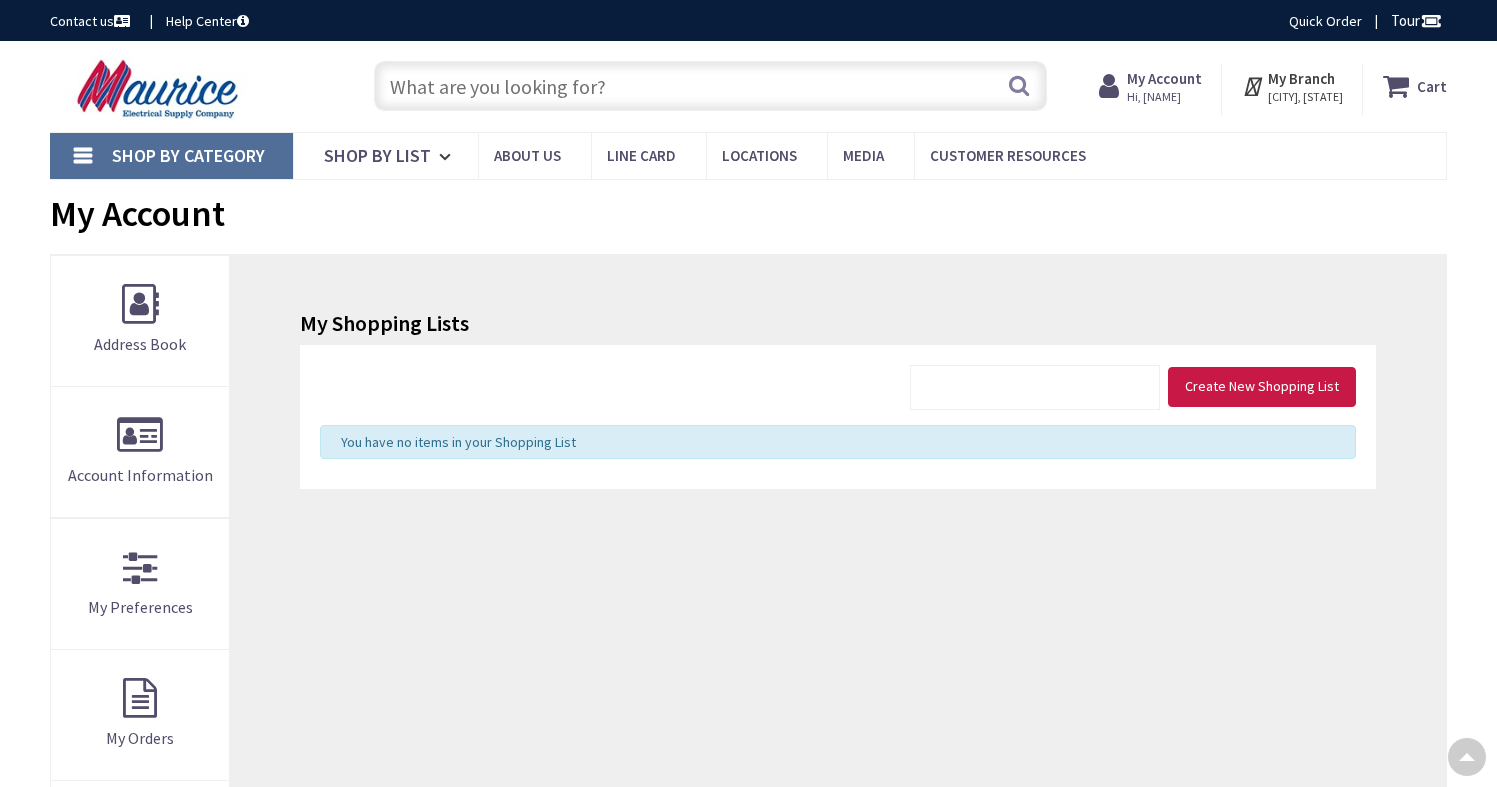 scroll, scrollTop: 633, scrollLeft: 0, axis: vertical 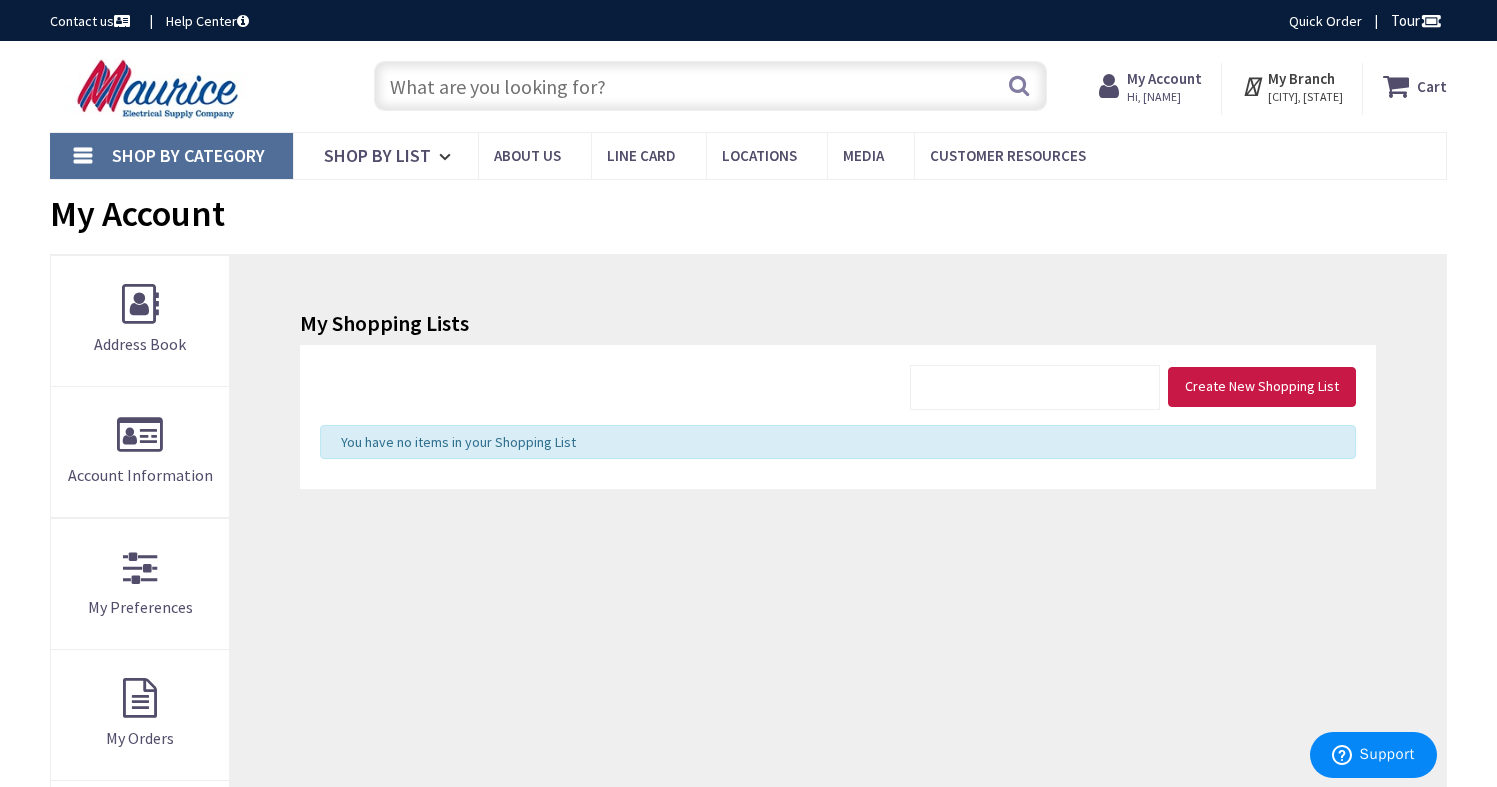 click at bounding box center (711, 86) 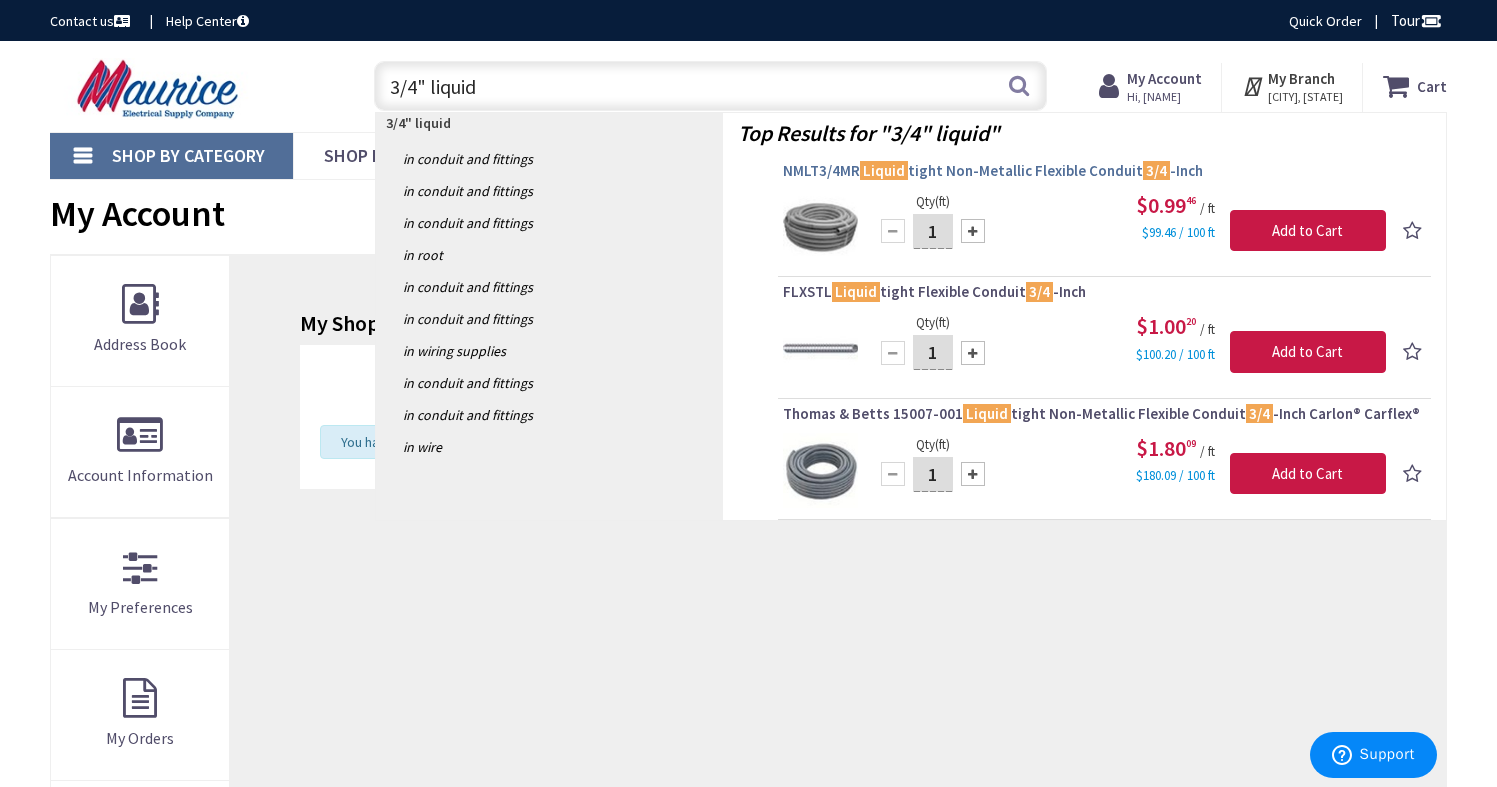 type on "3/4" liquid" 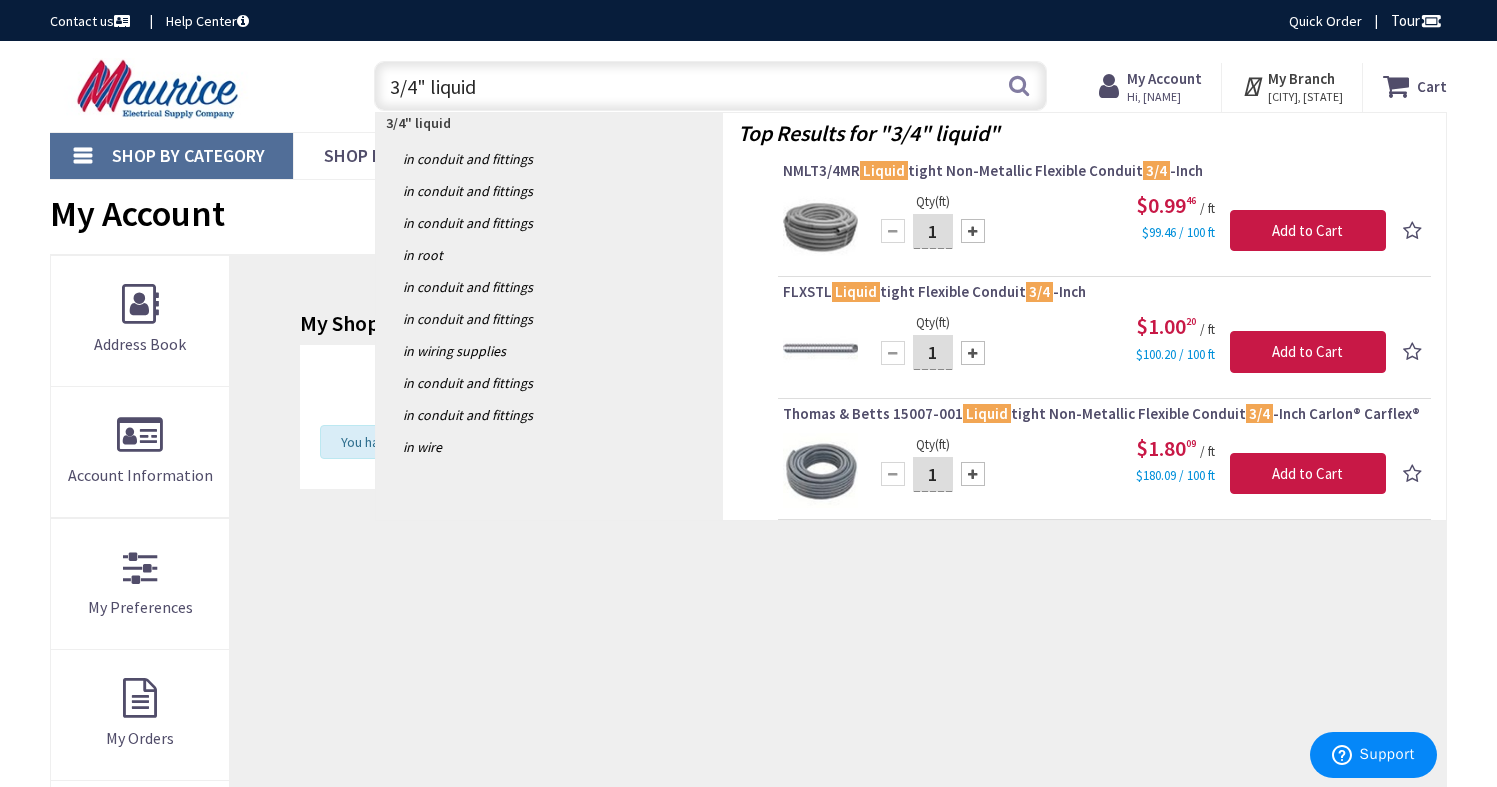 click on "NMLT3/4MR  Liquid tight Non-Metallic Flexible Conduit  3/4 -Inch" at bounding box center (1104, 171) 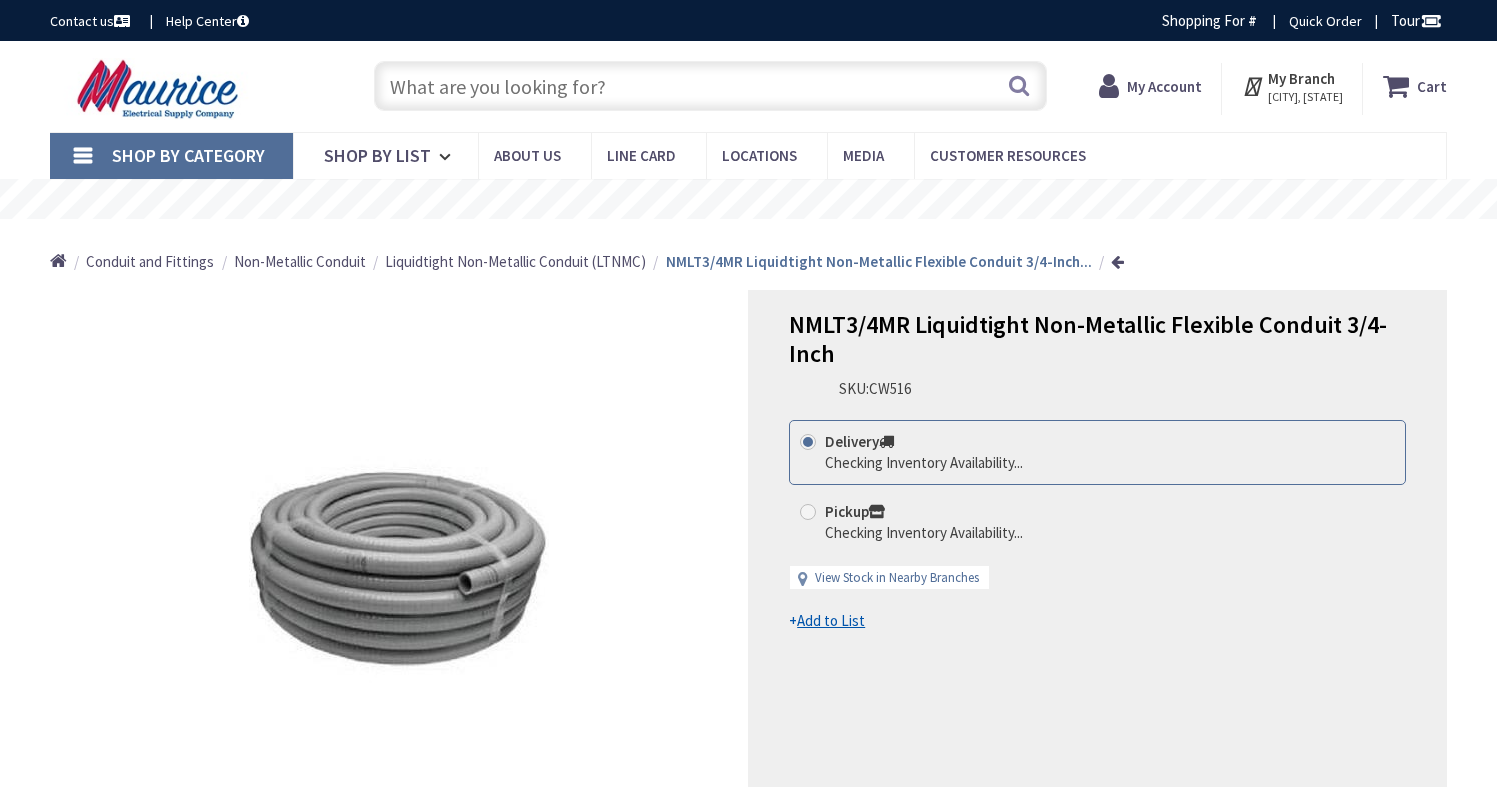 scroll, scrollTop: 0, scrollLeft: 0, axis: both 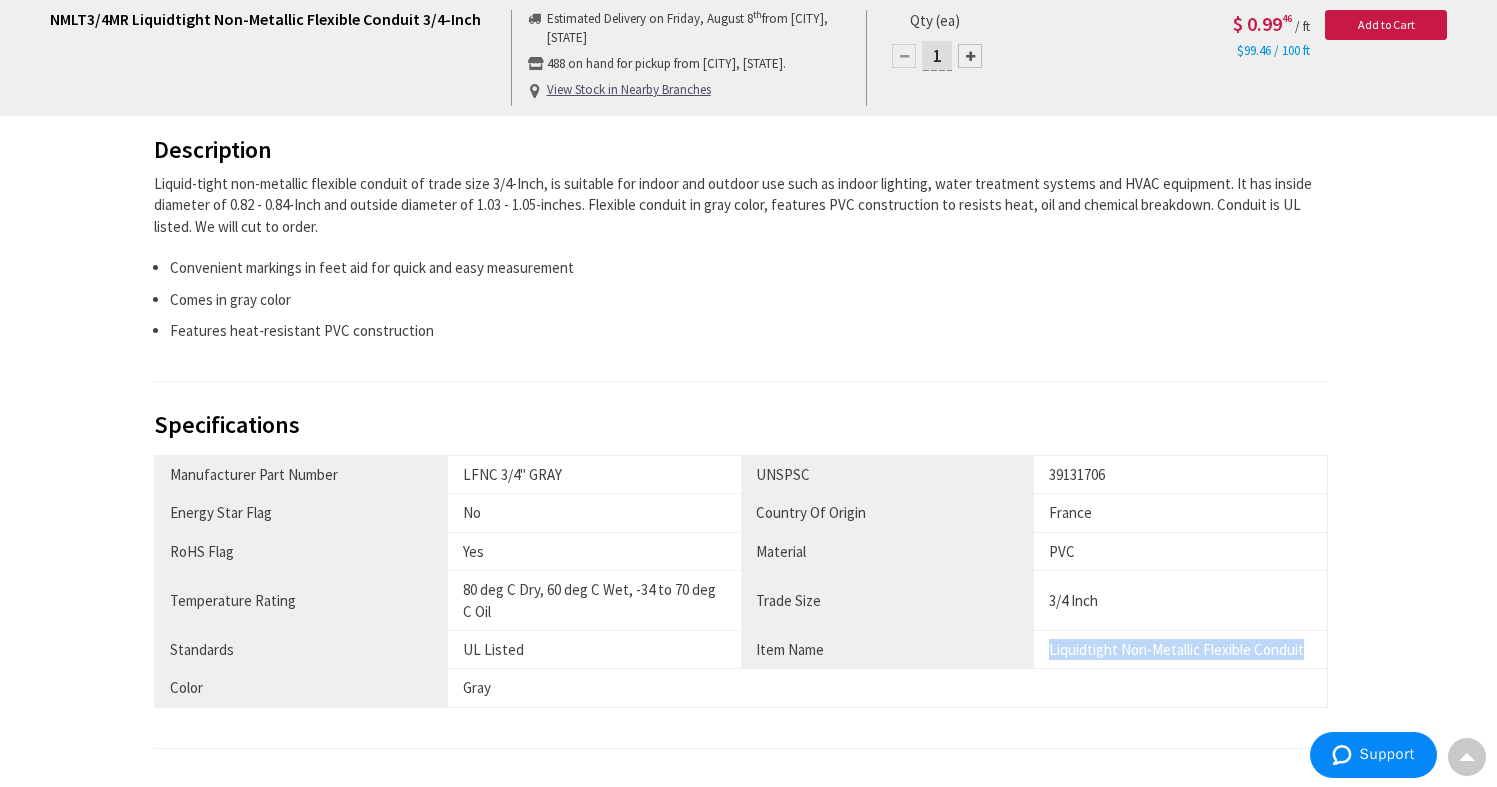 drag, startPoint x: 1309, startPoint y: 653, endPoint x: 1050, endPoint y: 649, distance: 259.03088 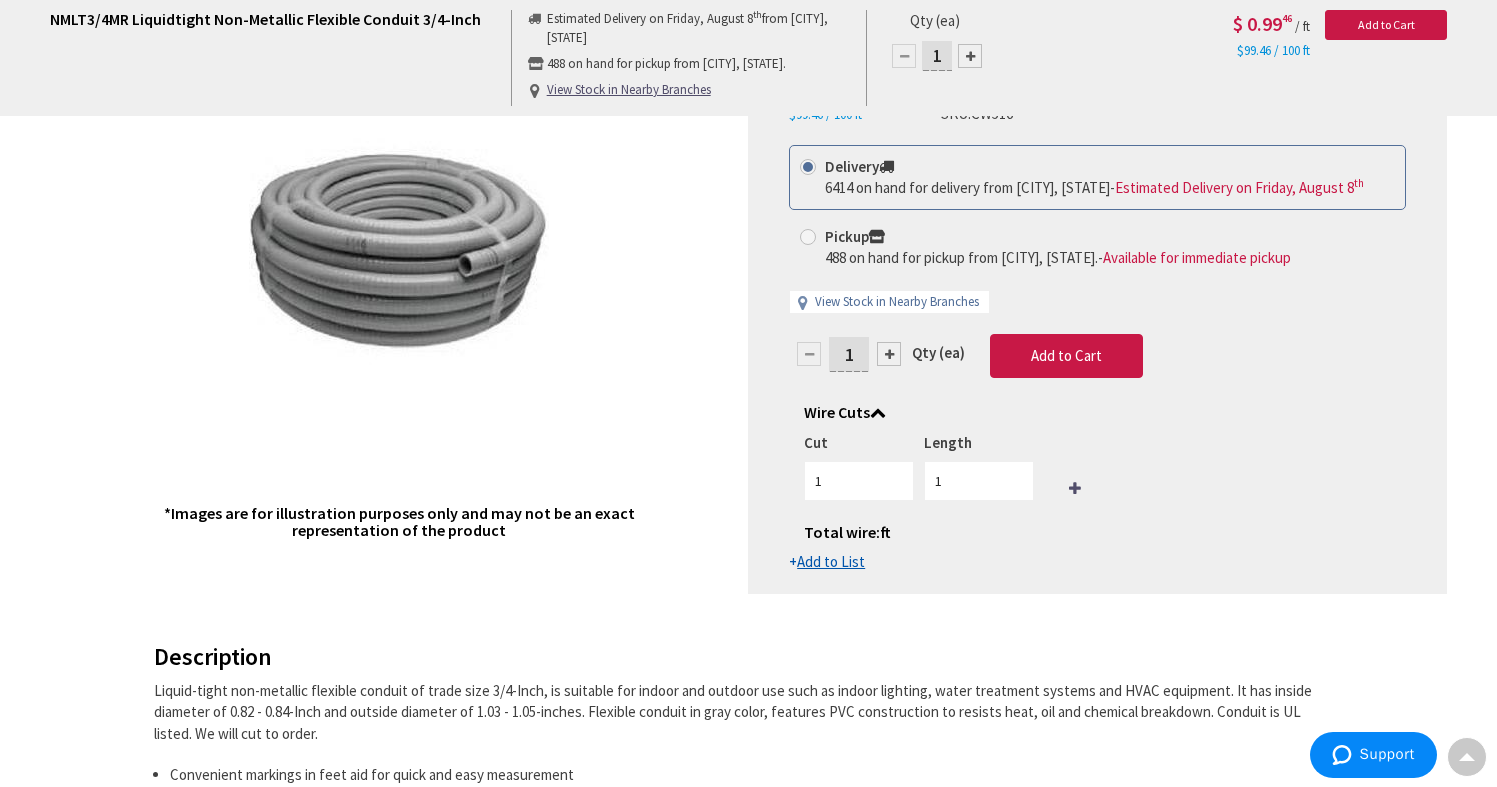 scroll, scrollTop: 311, scrollLeft: 0, axis: vertical 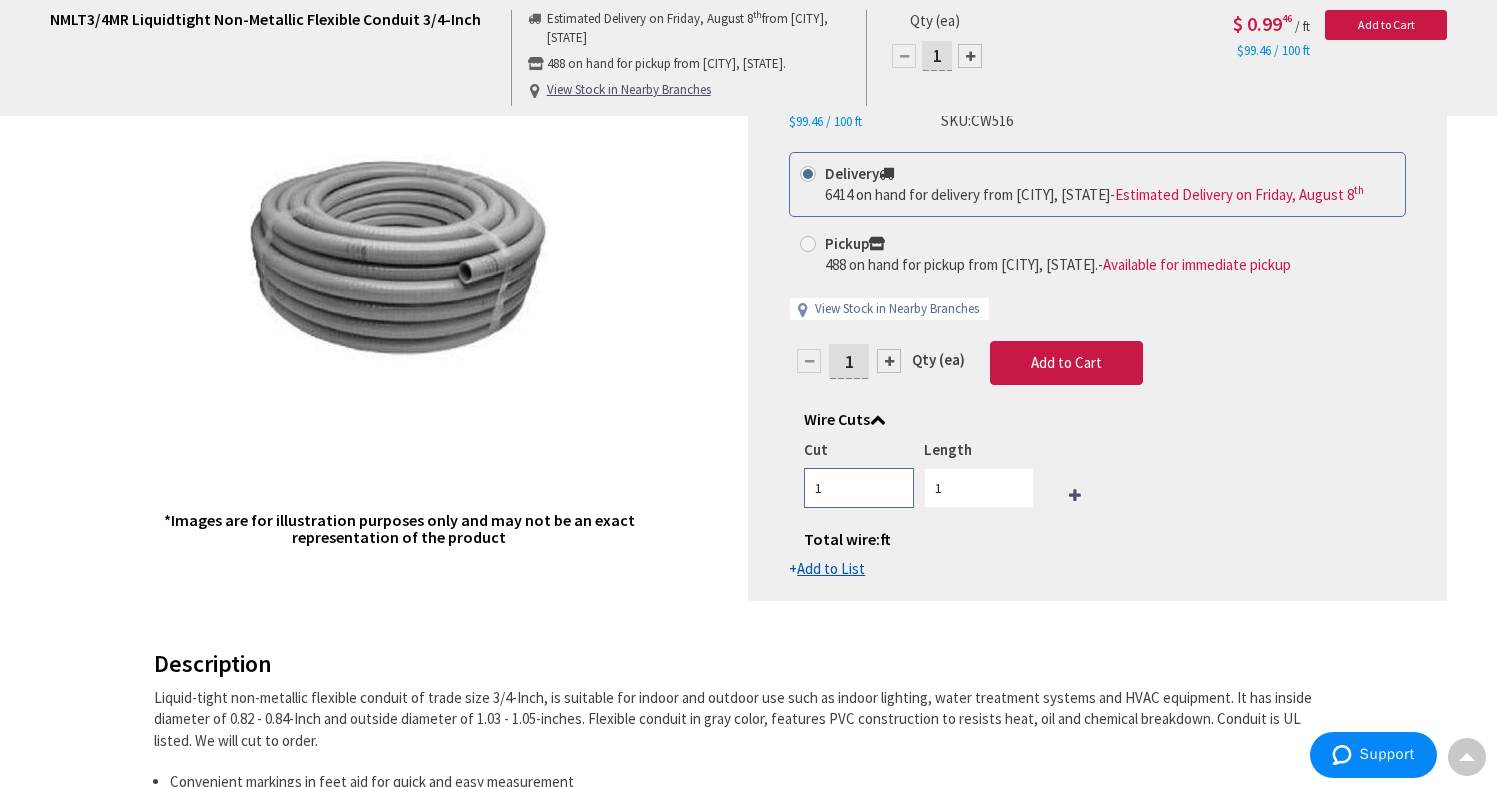 click on "1" at bounding box center [859, 488] 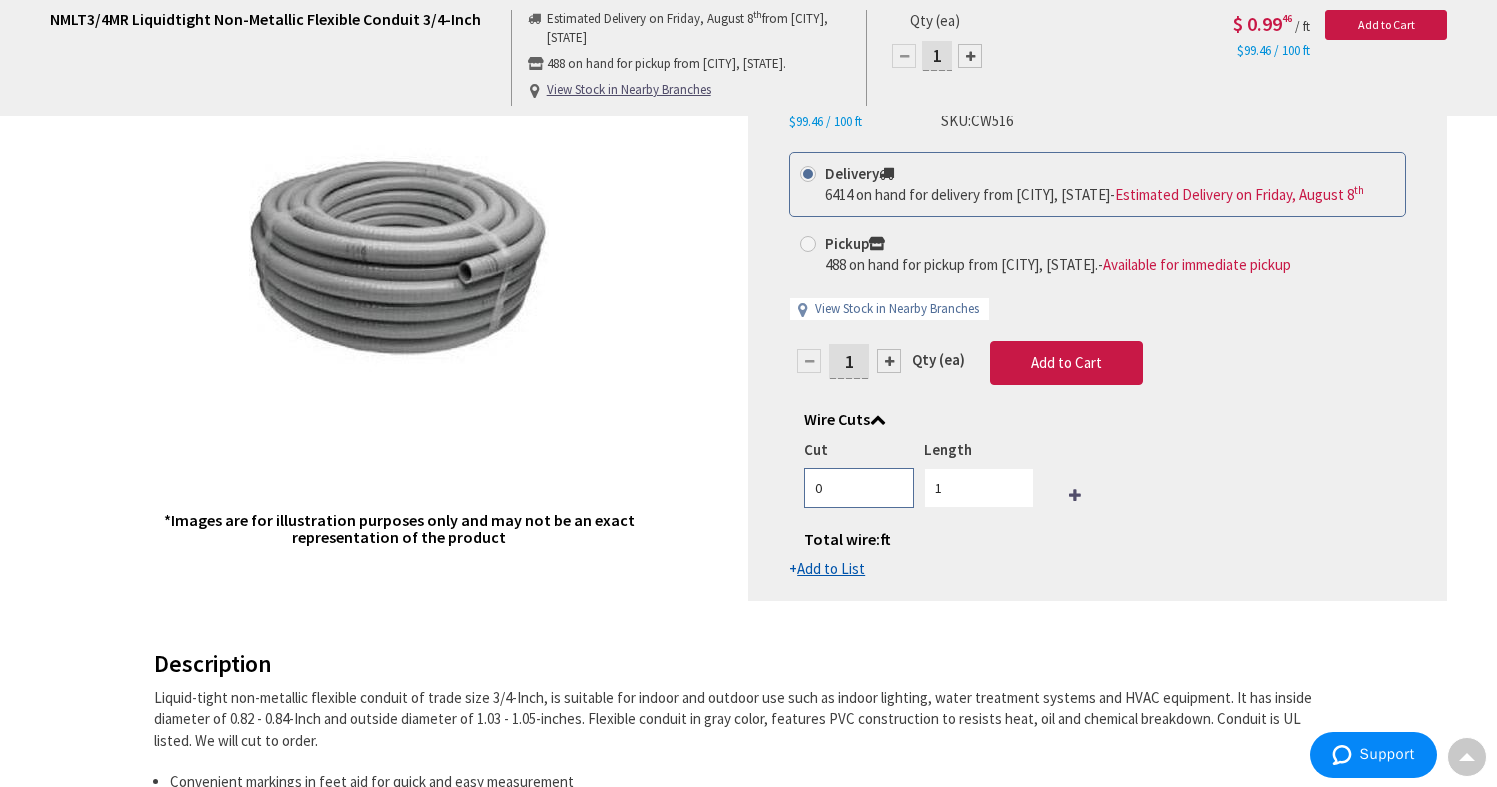 type on "0" 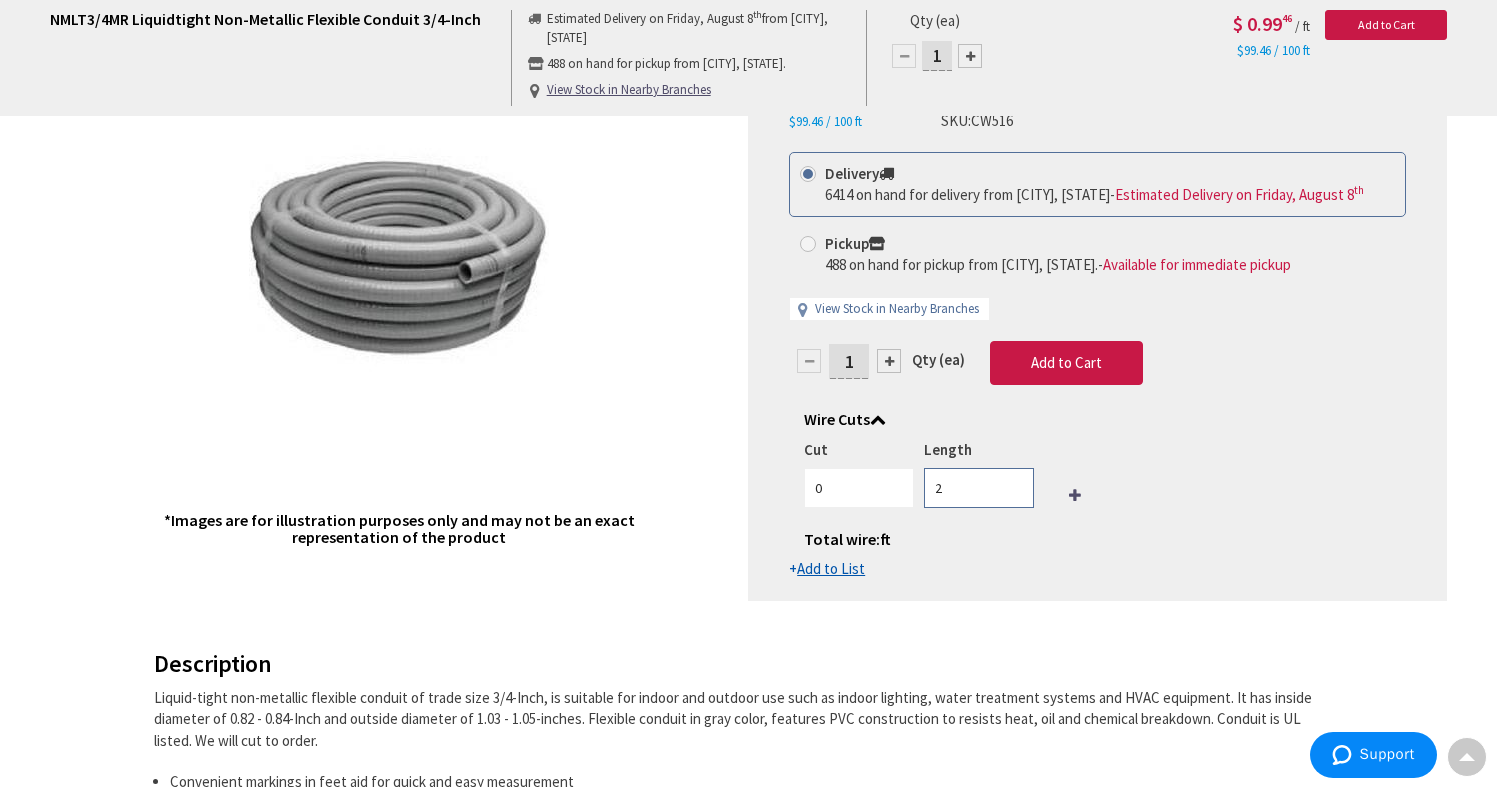 type on "2" 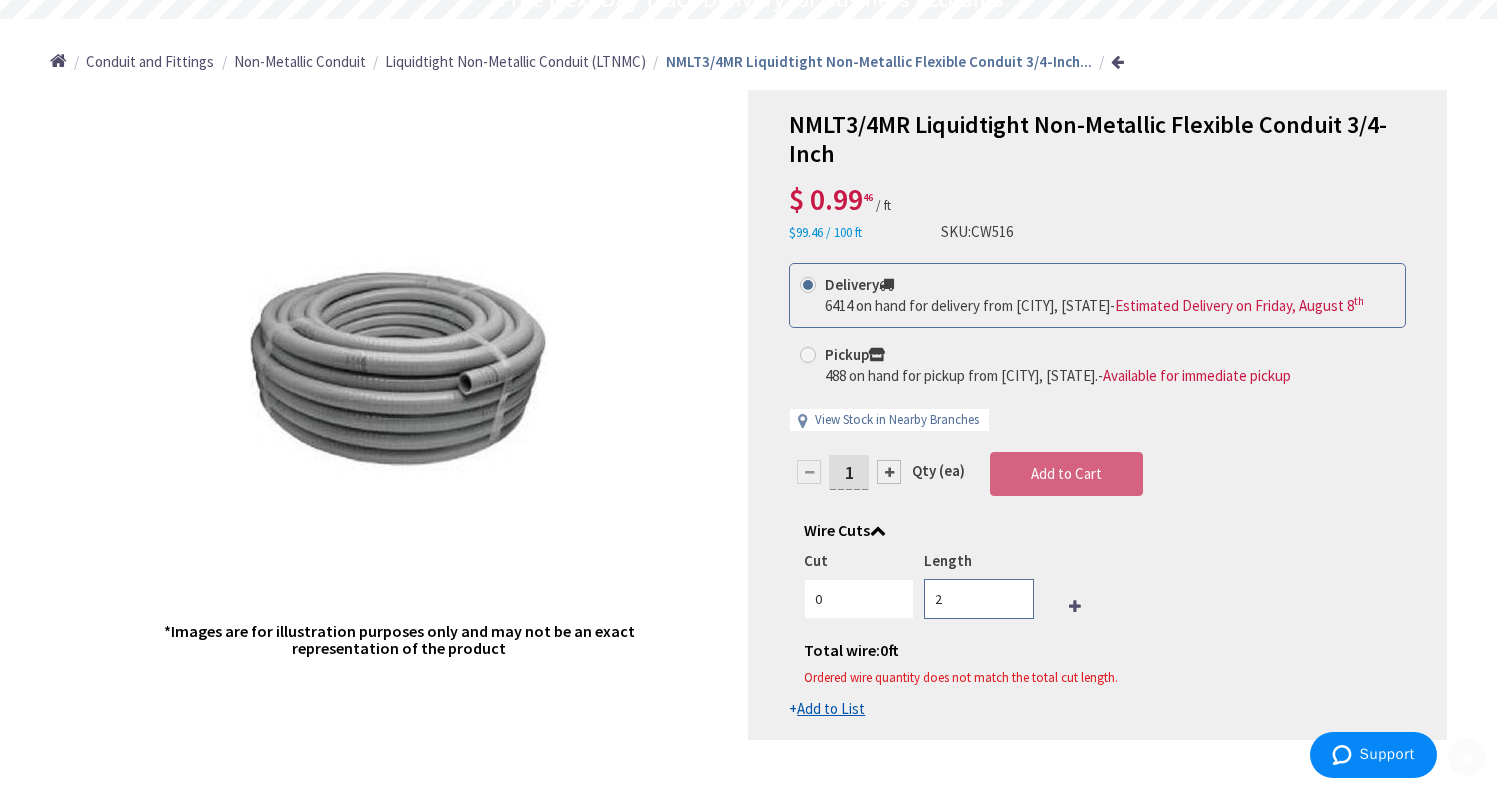 scroll, scrollTop: 223, scrollLeft: 0, axis: vertical 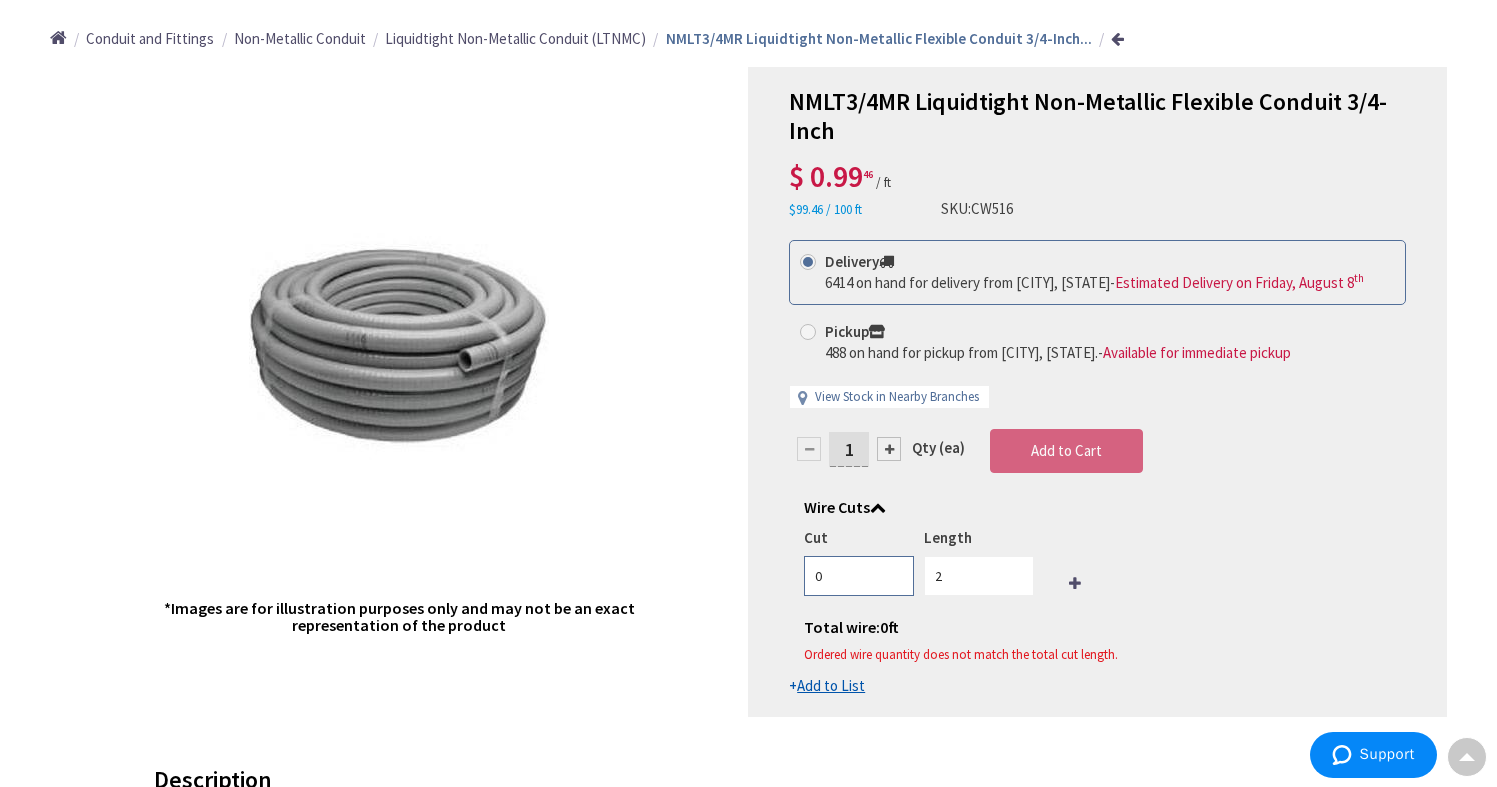 drag, startPoint x: 832, startPoint y: 569, endPoint x: 812, endPoint y: 571, distance: 20.09975 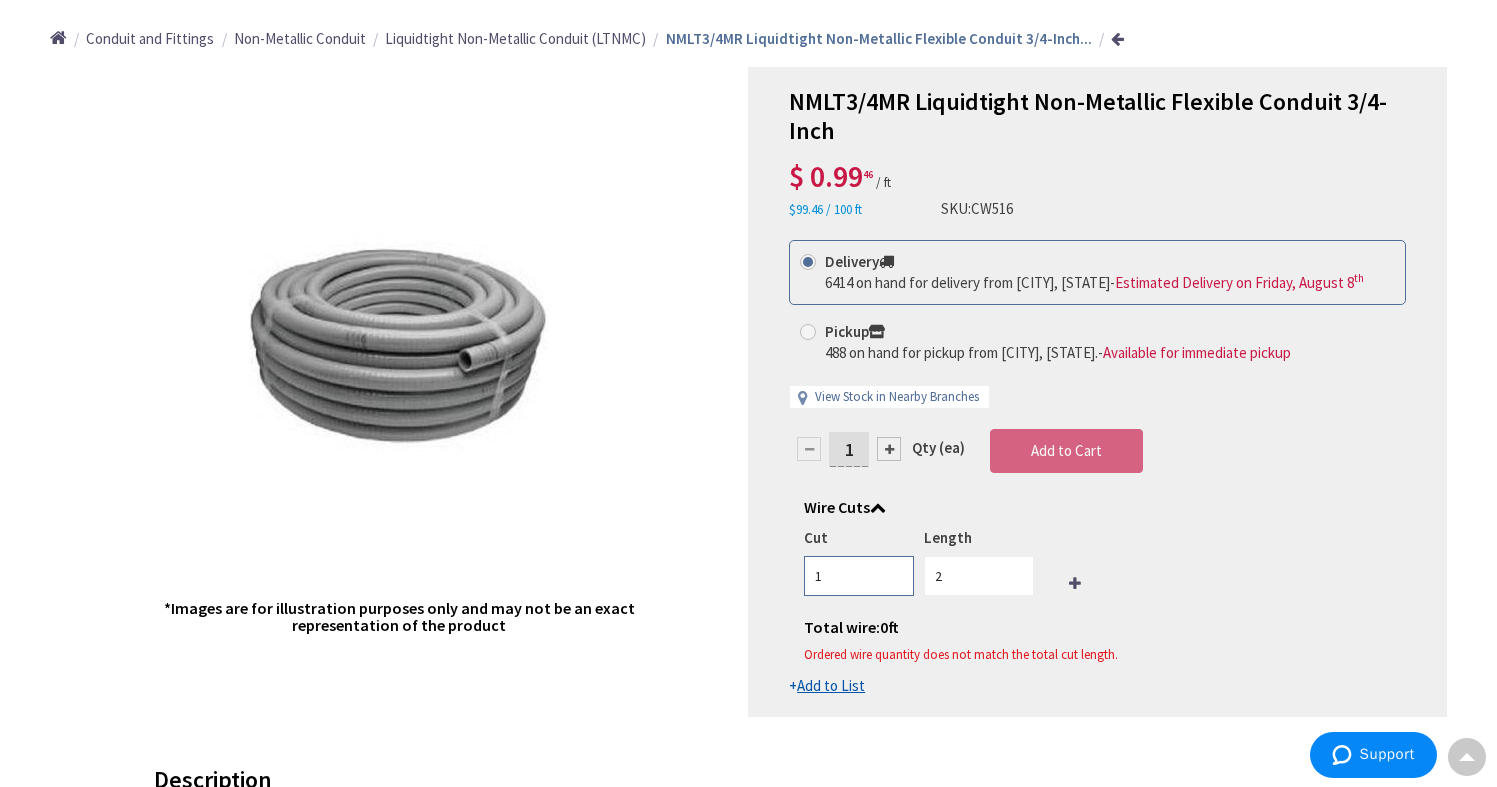 type on "1" 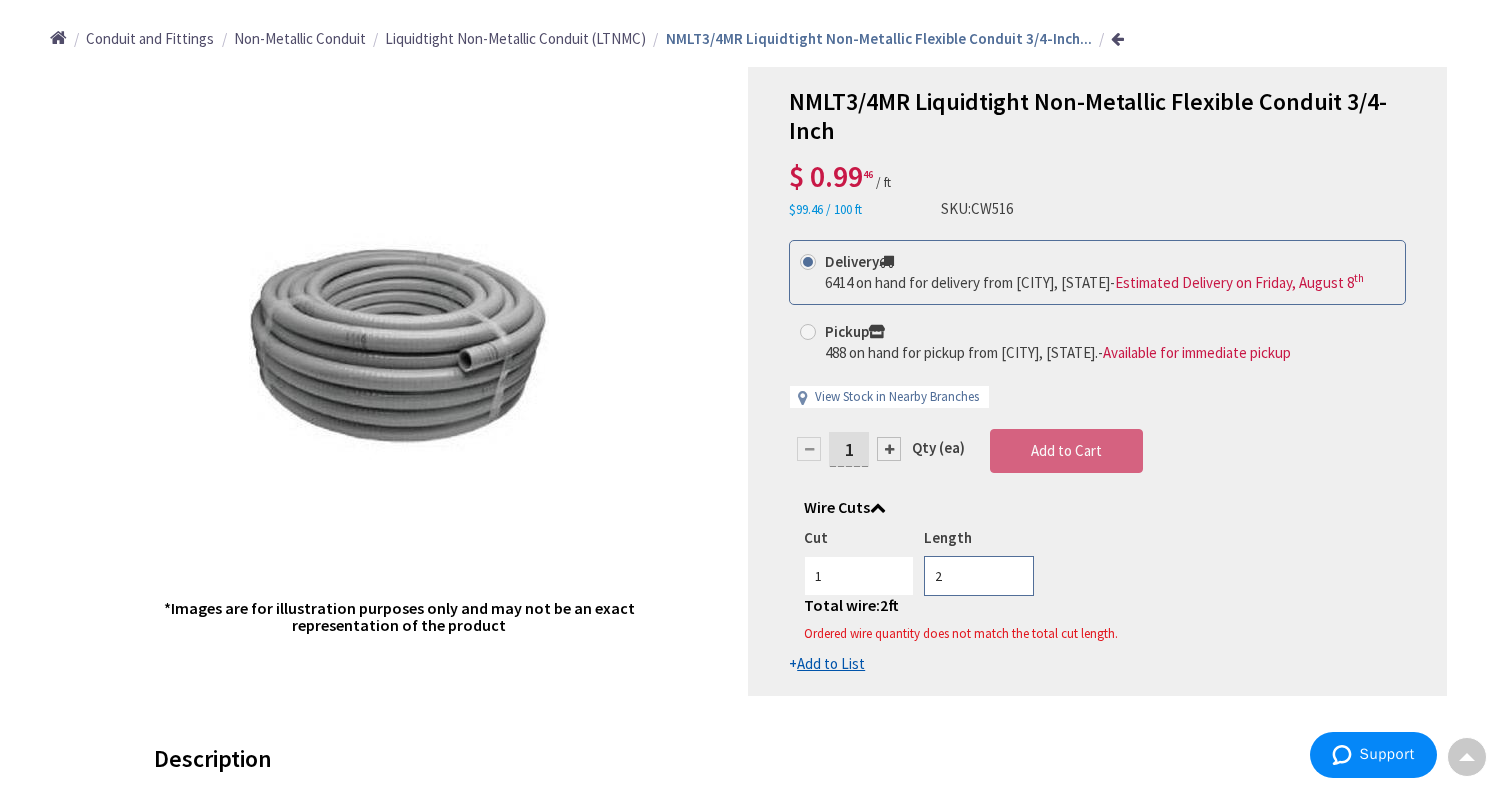 drag, startPoint x: 972, startPoint y: 583, endPoint x: 918, endPoint y: 582, distance: 54.00926 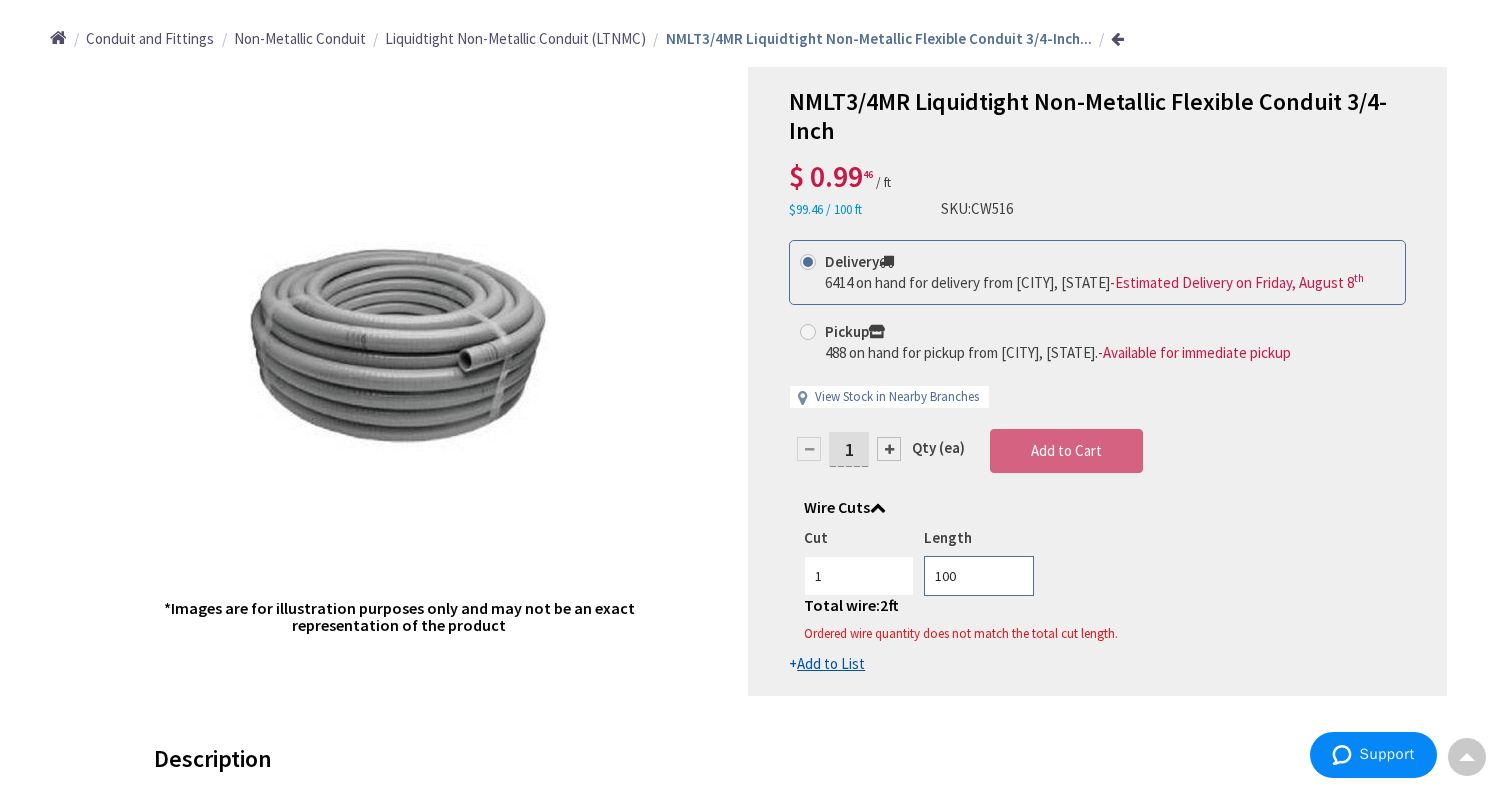 type on "100" 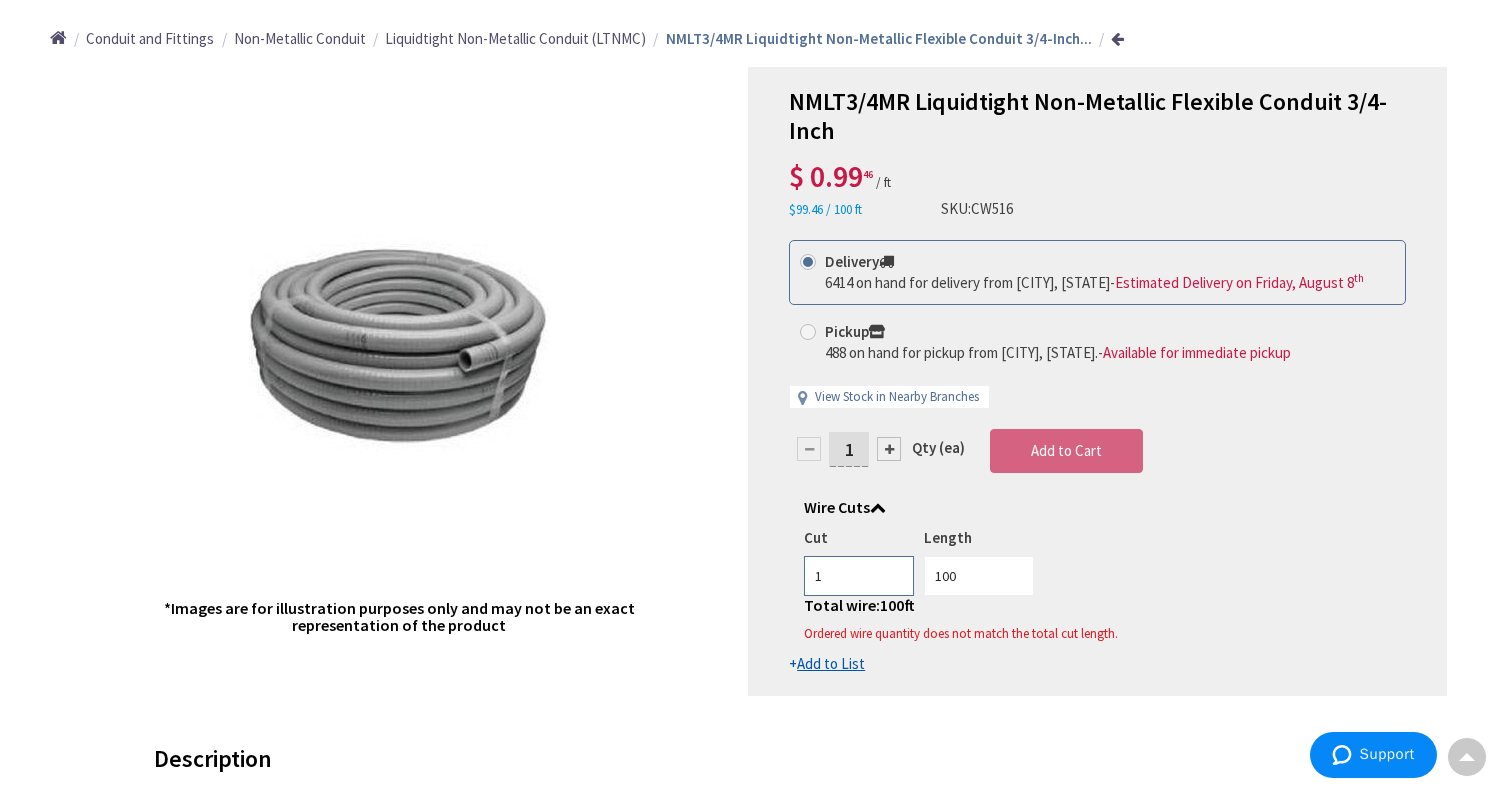 drag, startPoint x: 813, startPoint y: 576, endPoint x: 792, endPoint y: 577, distance: 21.023796 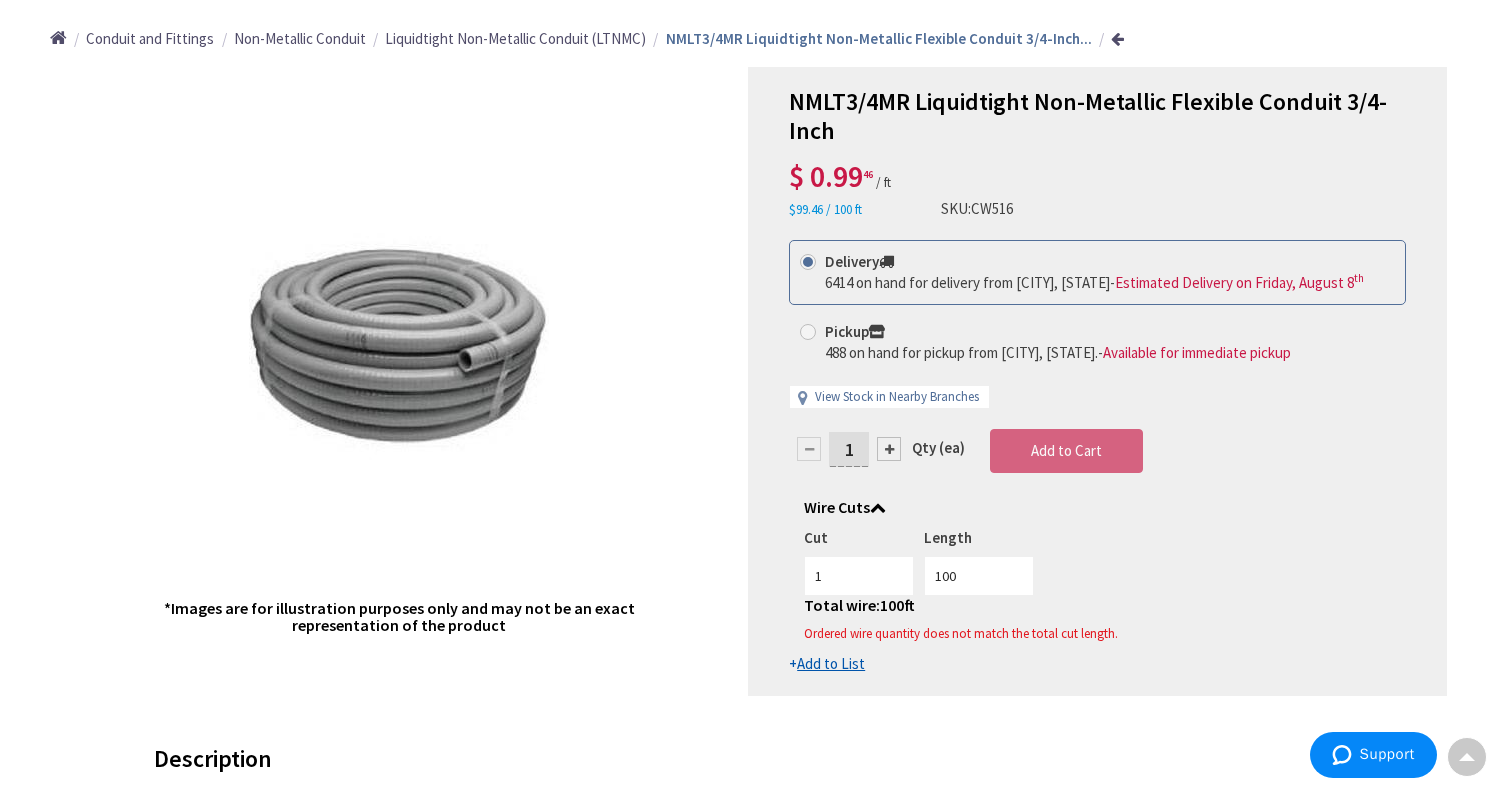 click on "Cut
1
Length
100" at bounding box center [1097, 561] 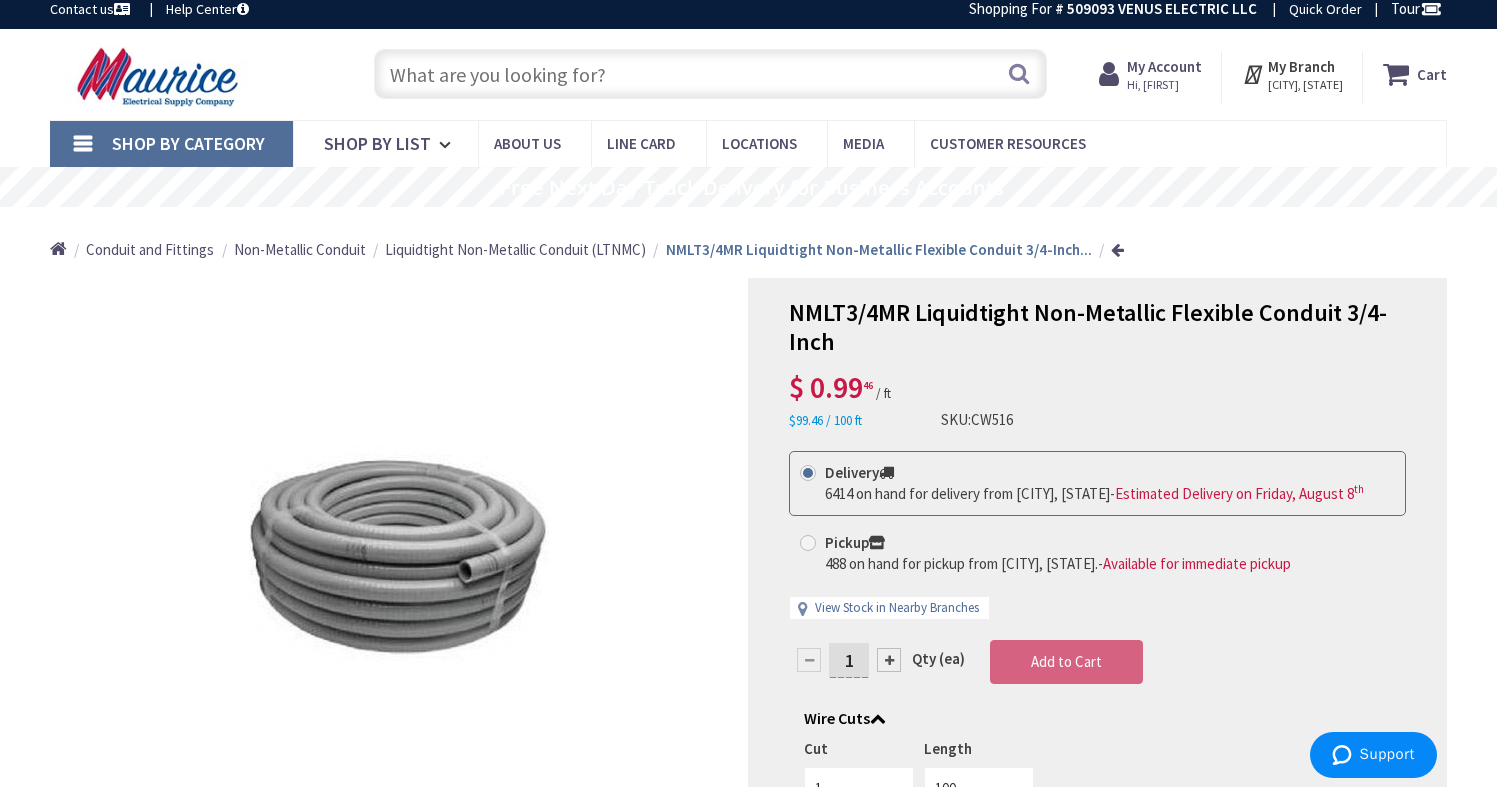 scroll, scrollTop: 9, scrollLeft: 0, axis: vertical 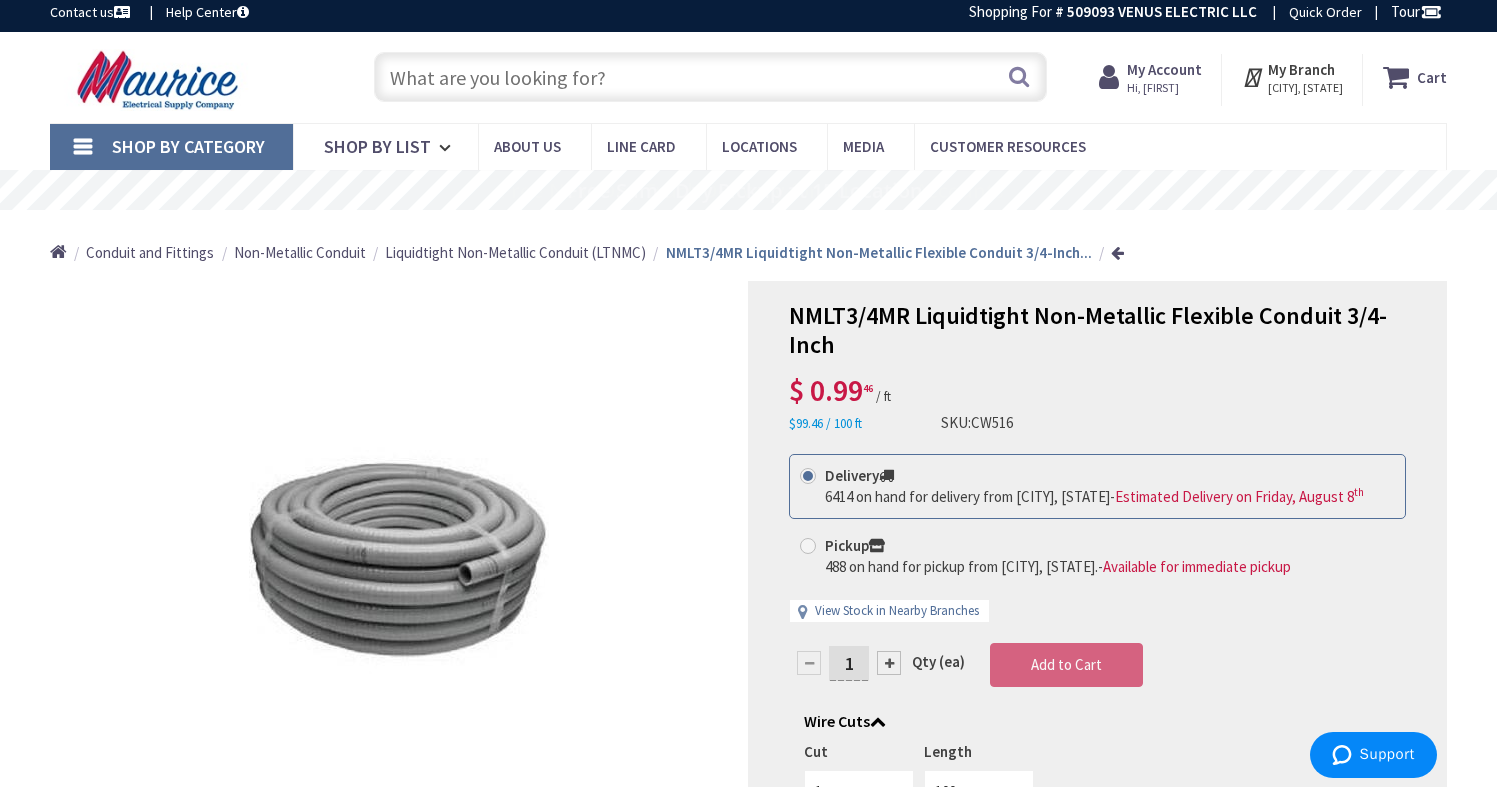 click at bounding box center [711, 77] 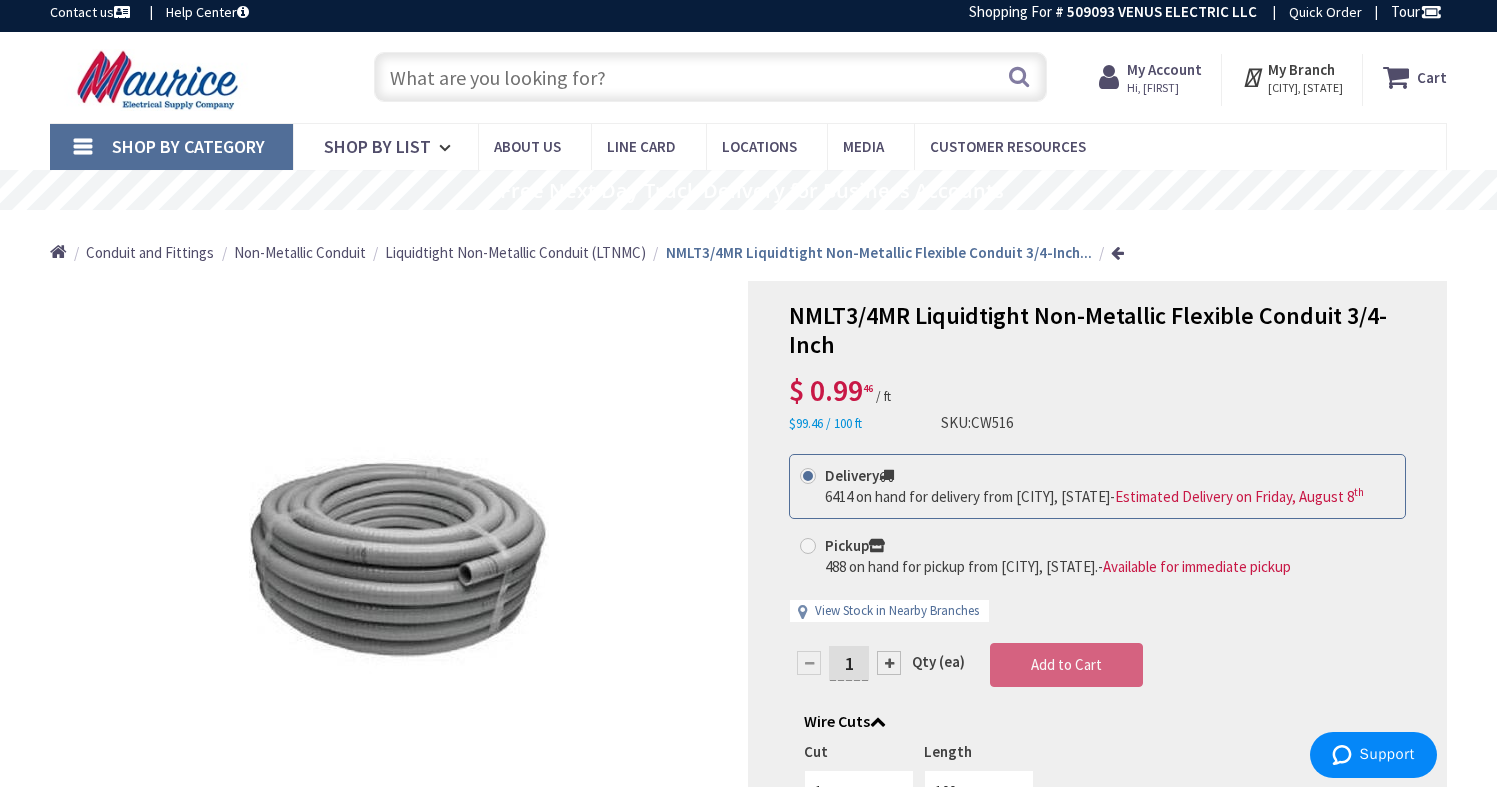 paste on "BARE-SD-4-7STR-CU" 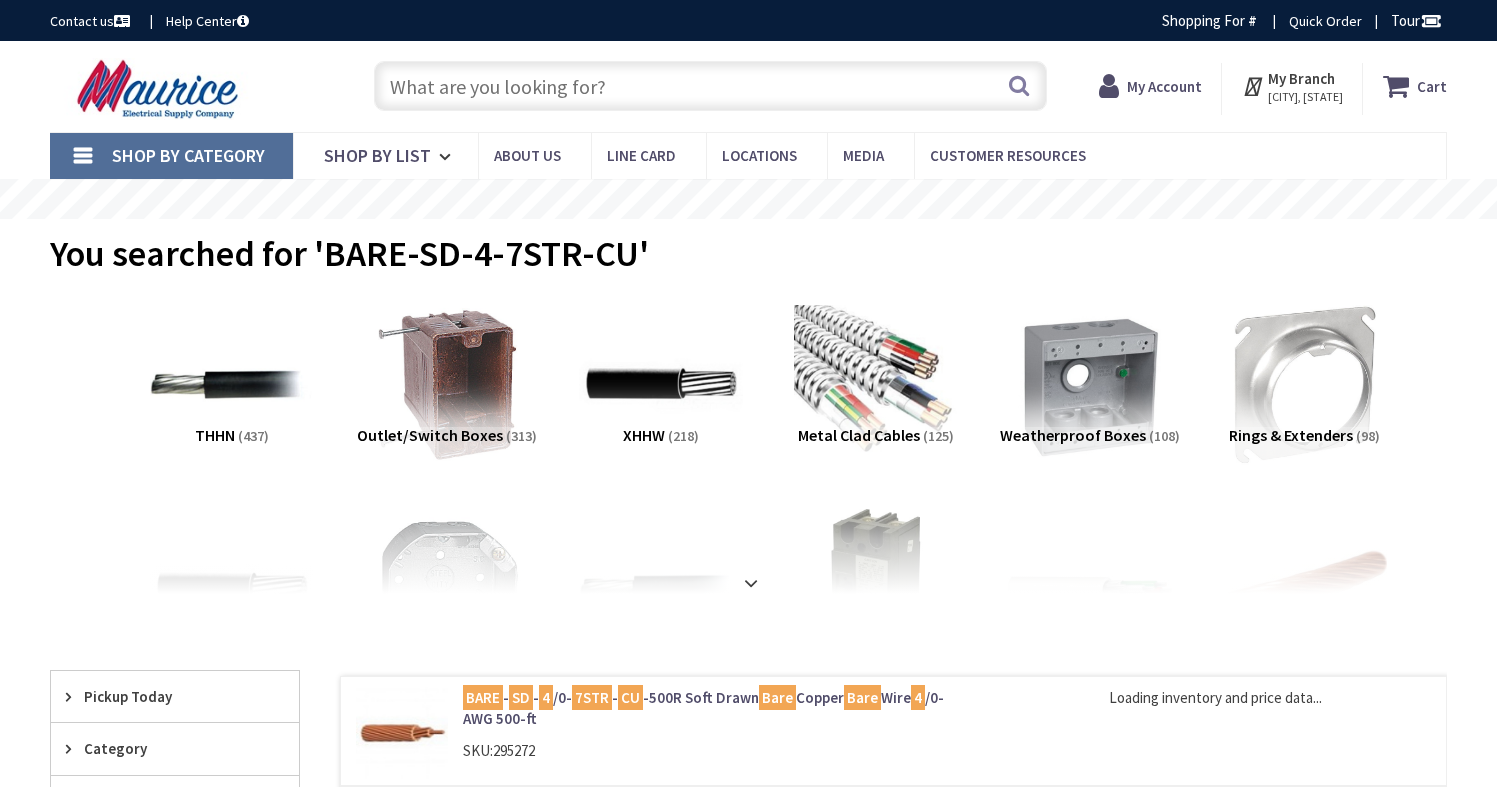 scroll, scrollTop: 0, scrollLeft: 0, axis: both 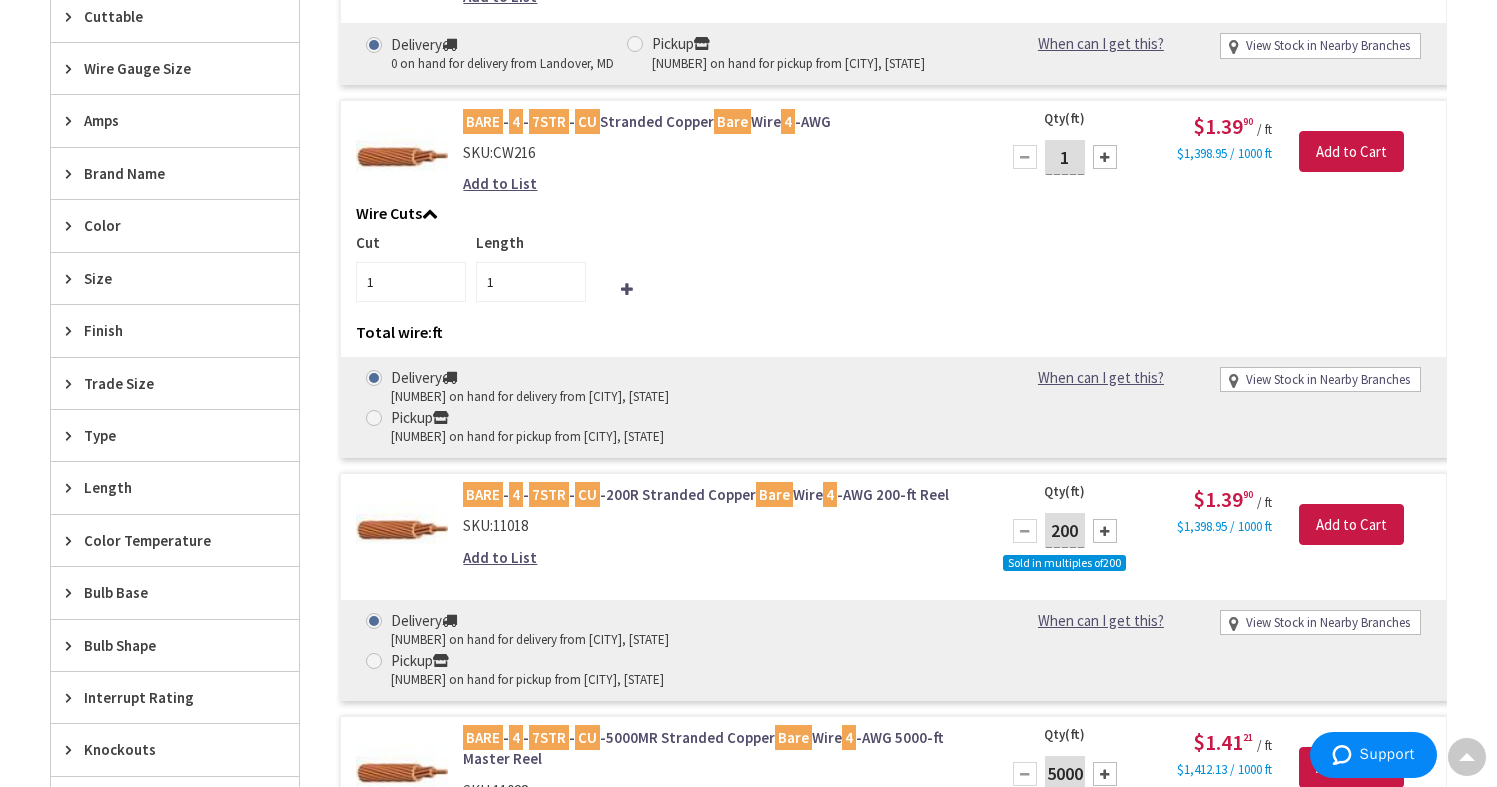 click at bounding box center [402, 530] 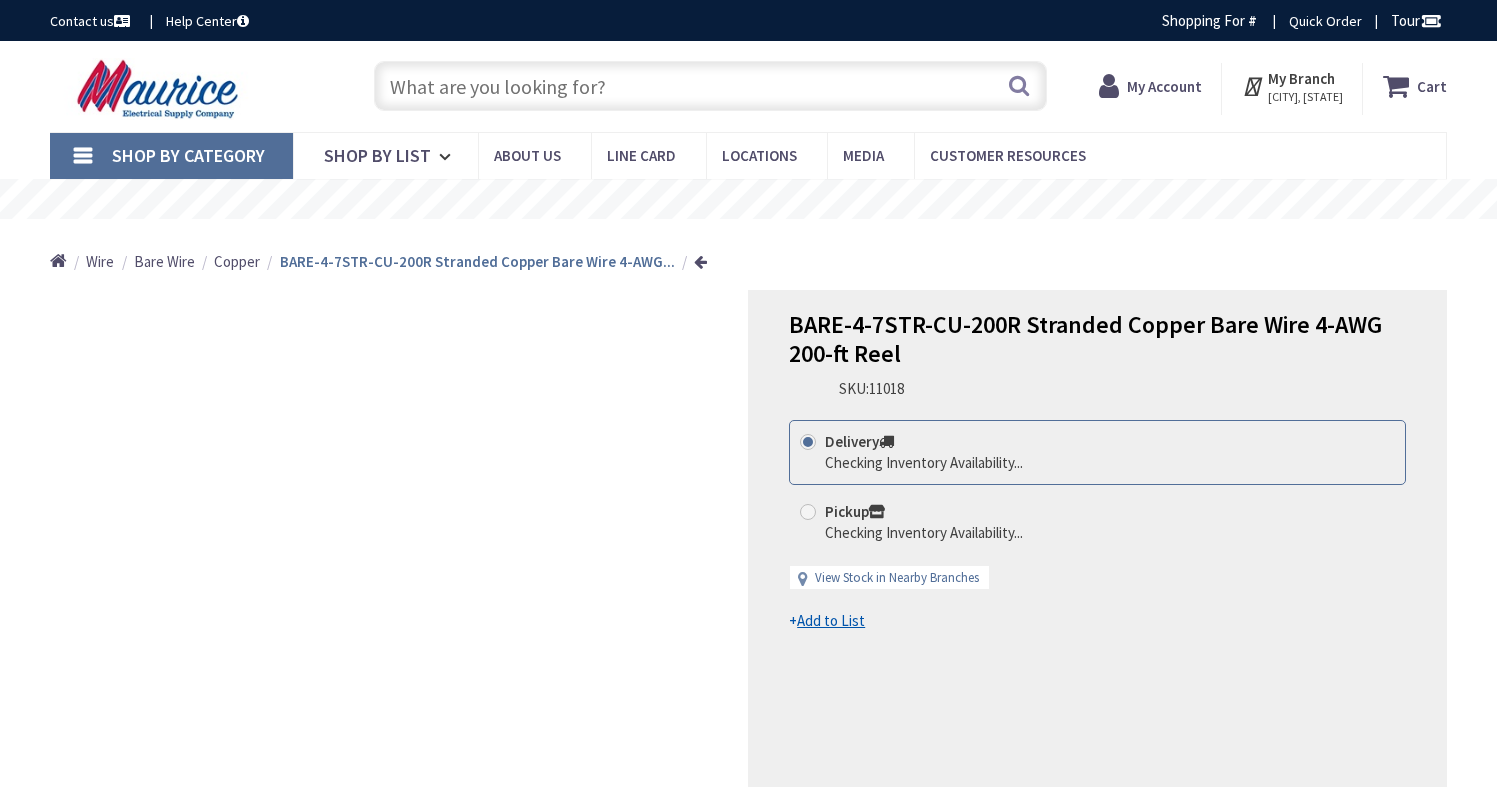 scroll, scrollTop: 0, scrollLeft: 0, axis: both 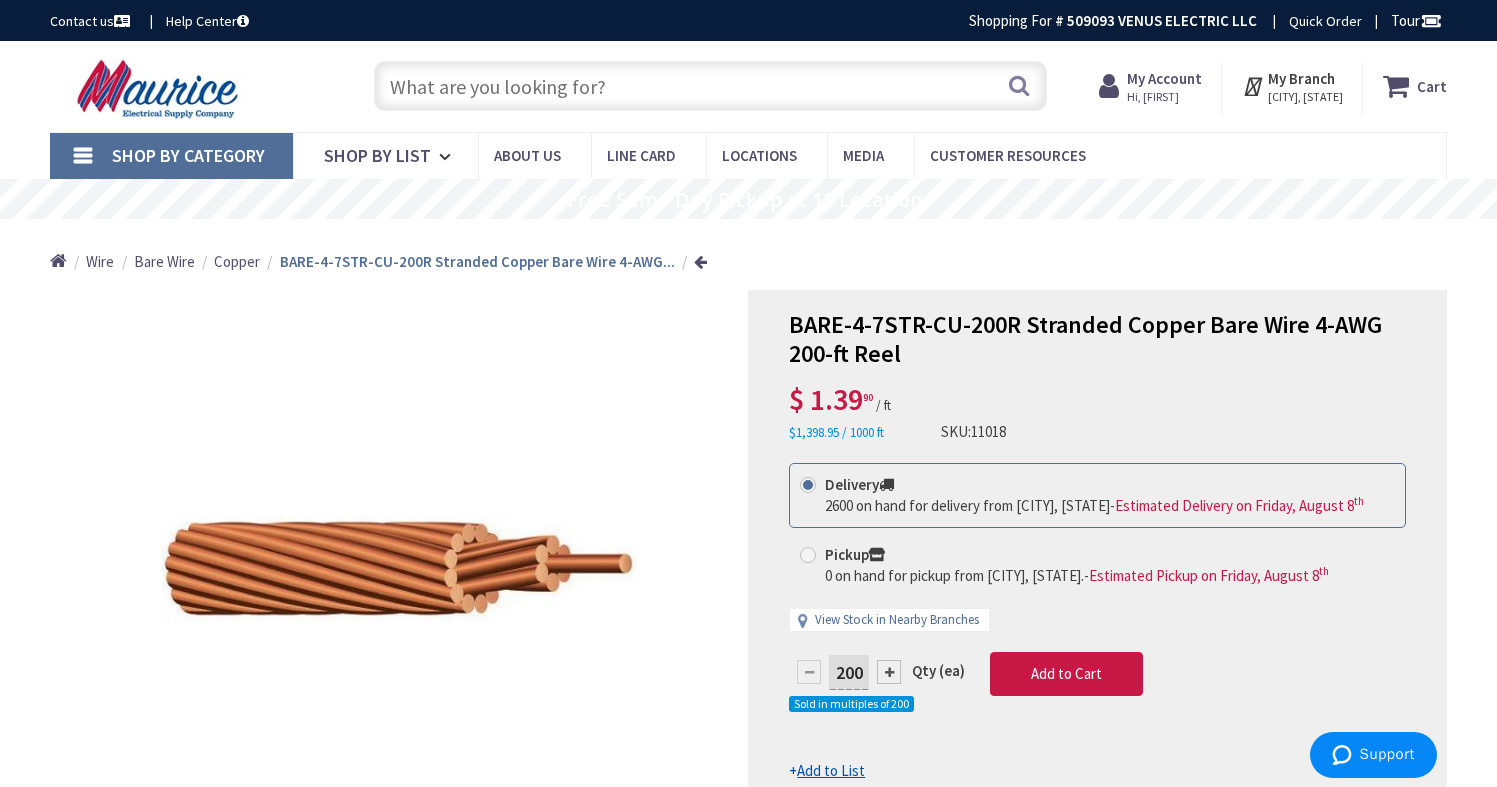 click at bounding box center [711, 86] 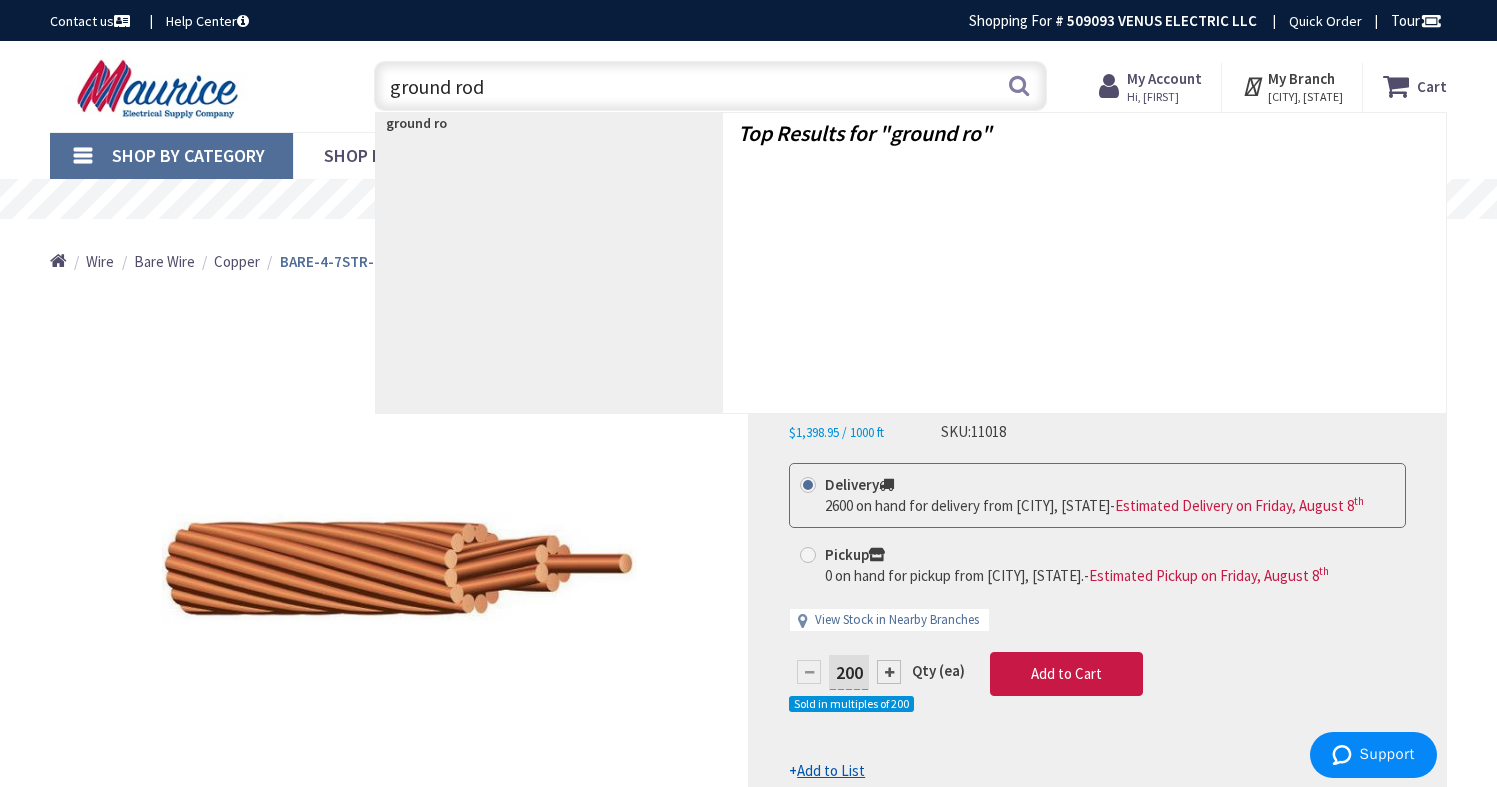 type on "ground rods" 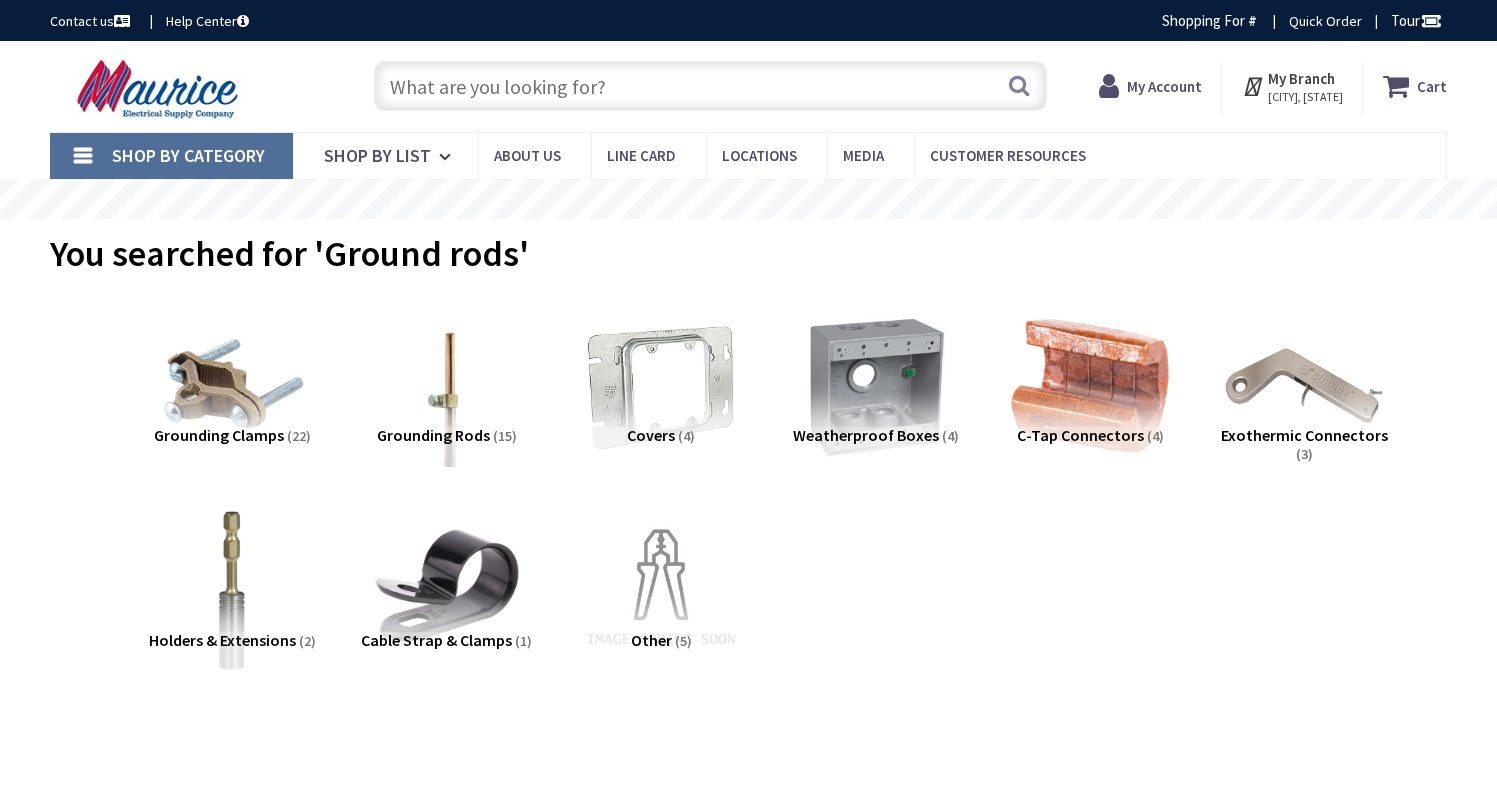 scroll, scrollTop: 0, scrollLeft: 0, axis: both 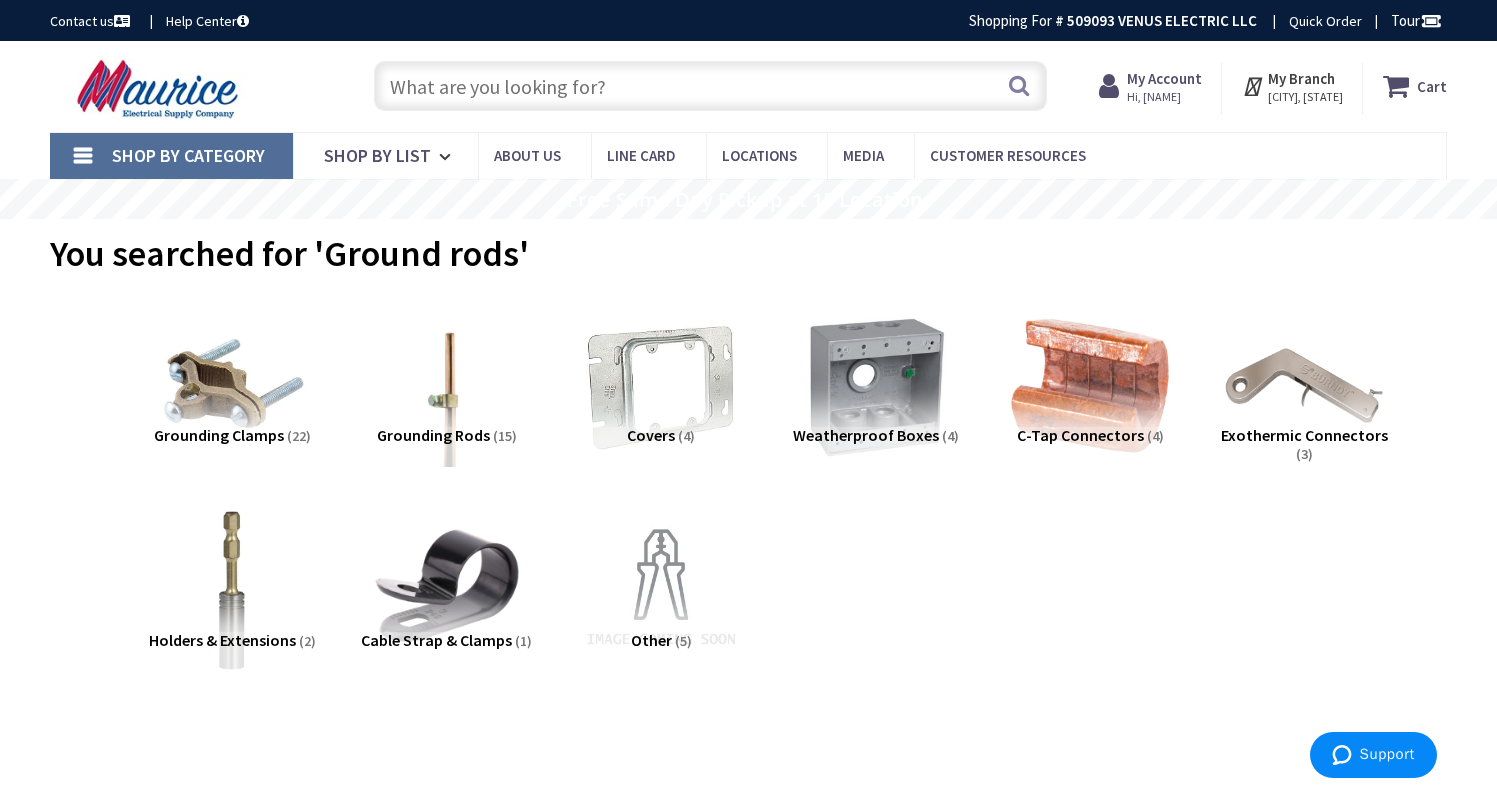 click on "Grounding Rods" at bounding box center [433, 435] 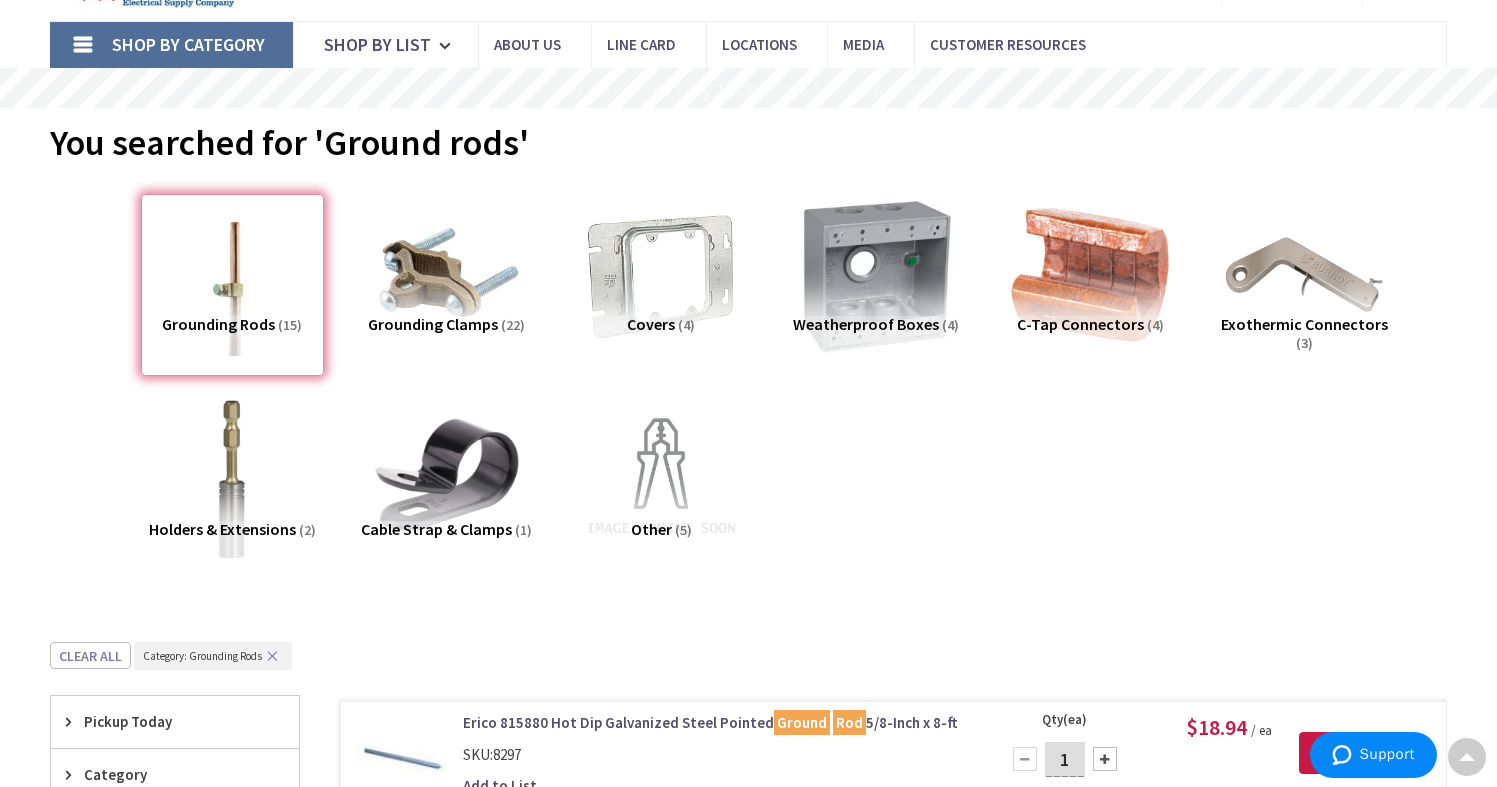 scroll, scrollTop: 0, scrollLeft: 0, axis: both 